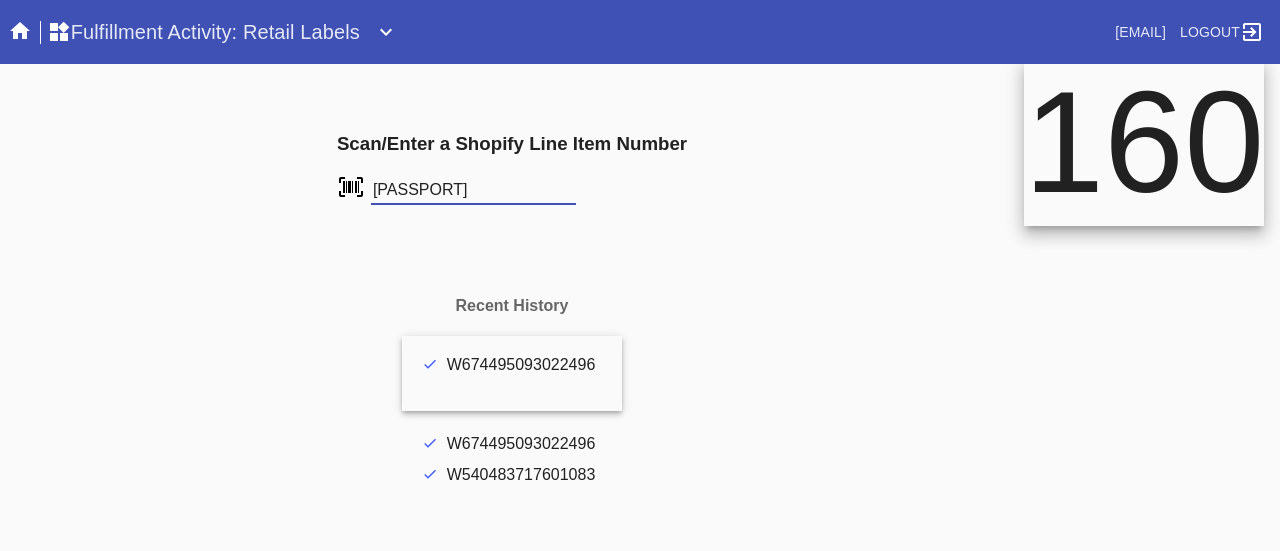 scroll, scrollTop: 0, scrollLeft: 0, axis: both 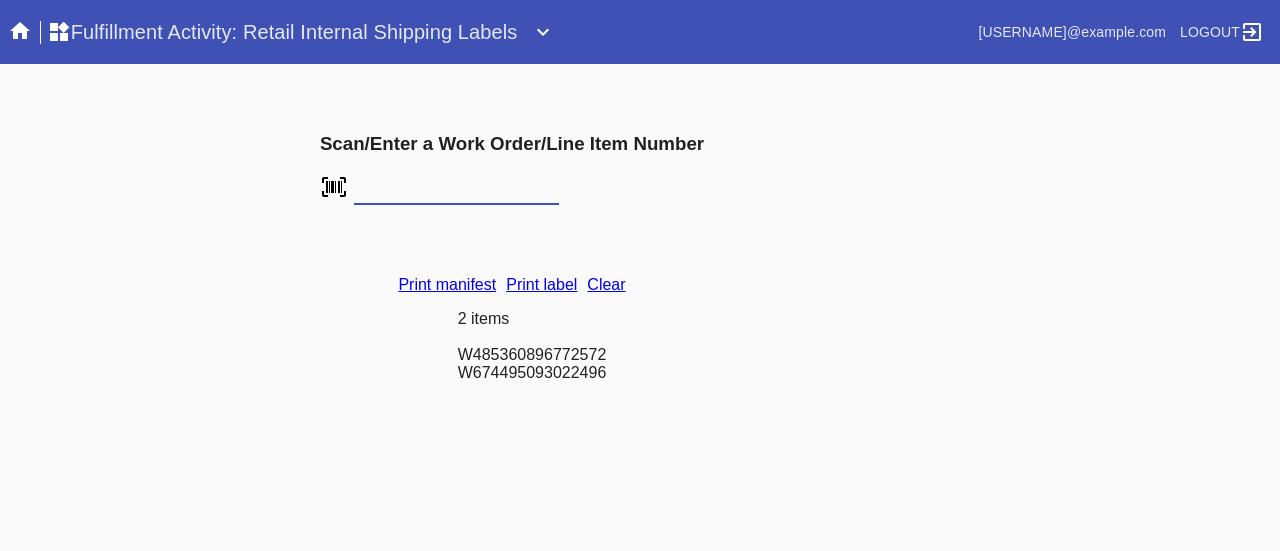 click on "Clear" at bounding box center (606, 284) 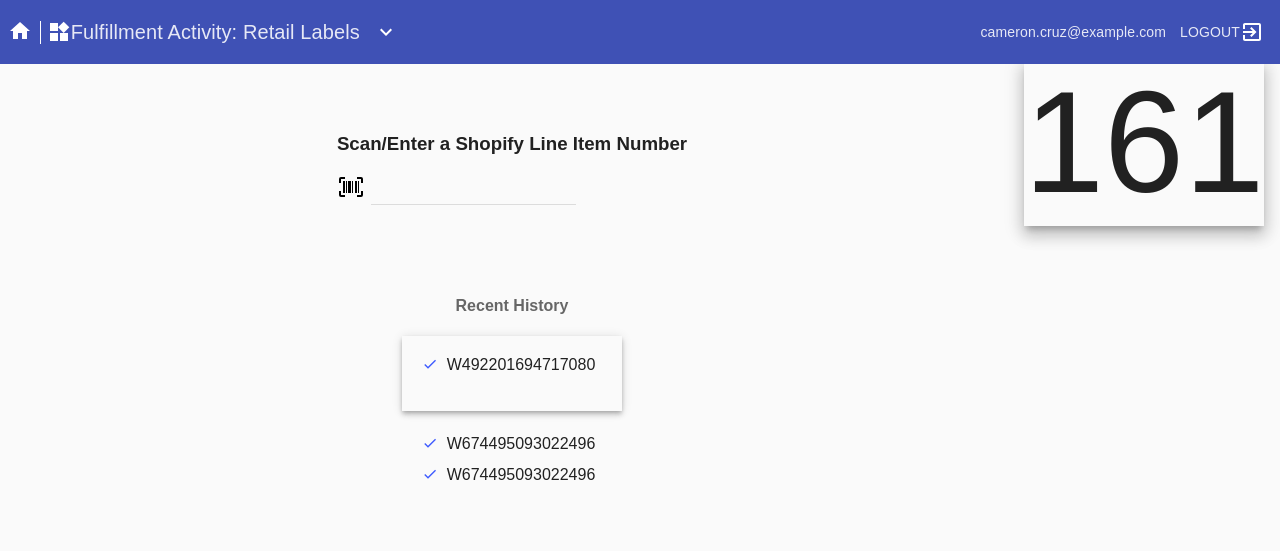 scroll, scrollTop: 0, scrollLeft: 0, axis: both 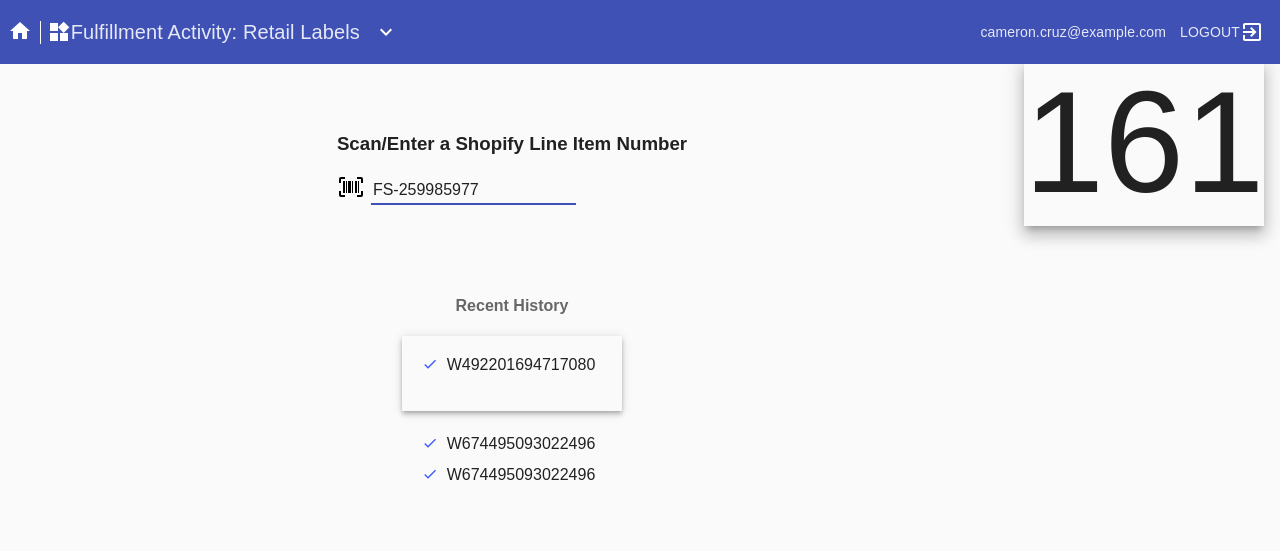 type on "FS-259985977" 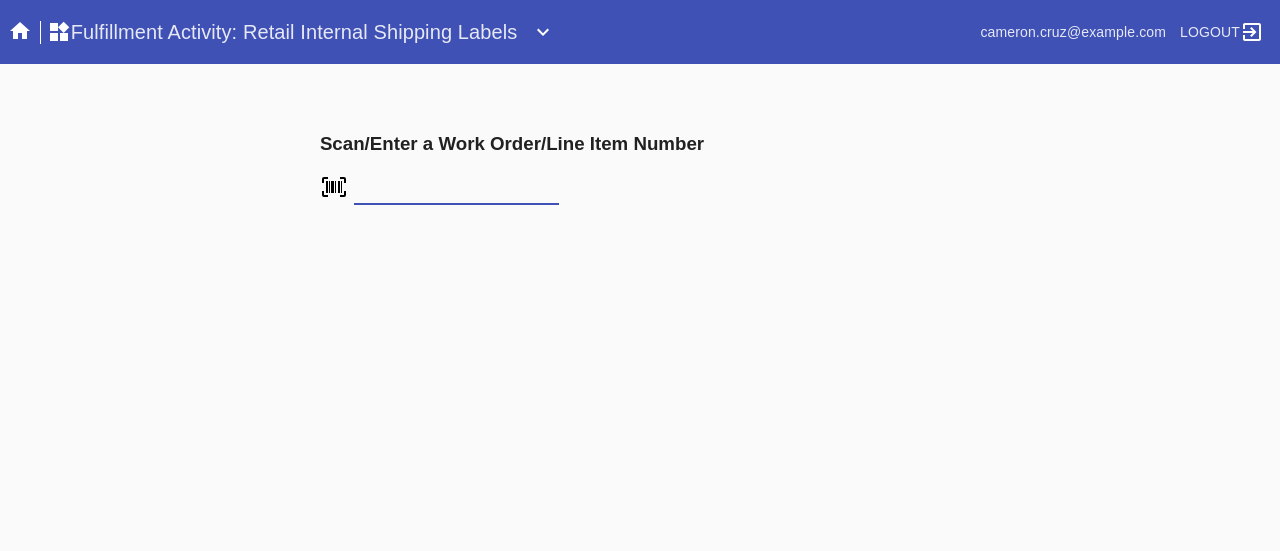 scroll, scrollTop: 0, scrollLeft: 0, axis: both 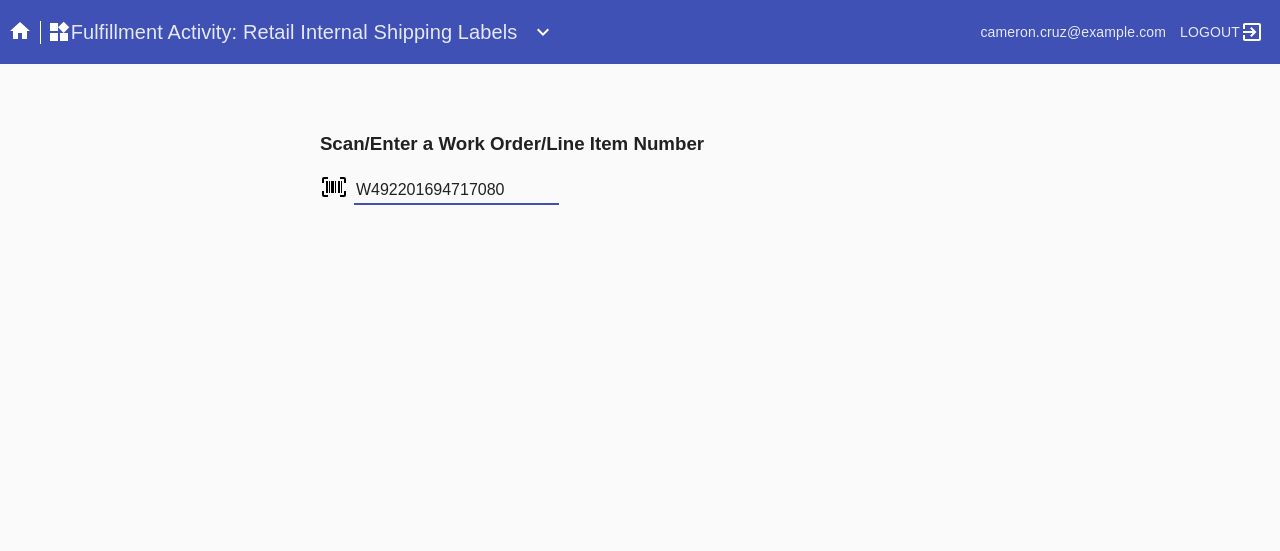 type on "W492201694717080" 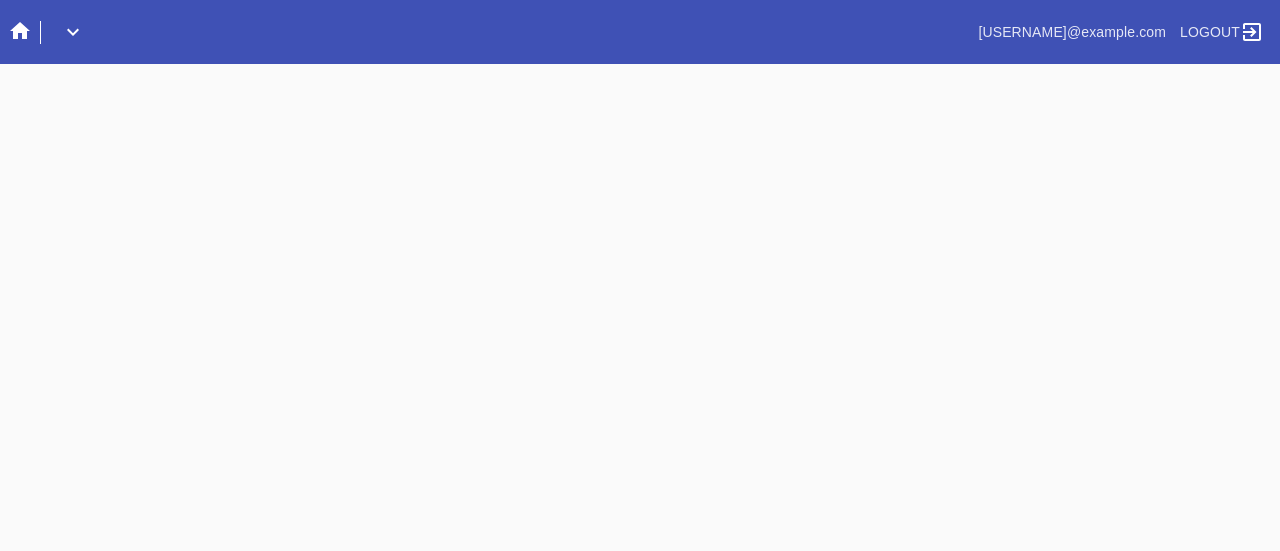 scroll, scrollTop: 0, scrollLeft: 0, axis: both 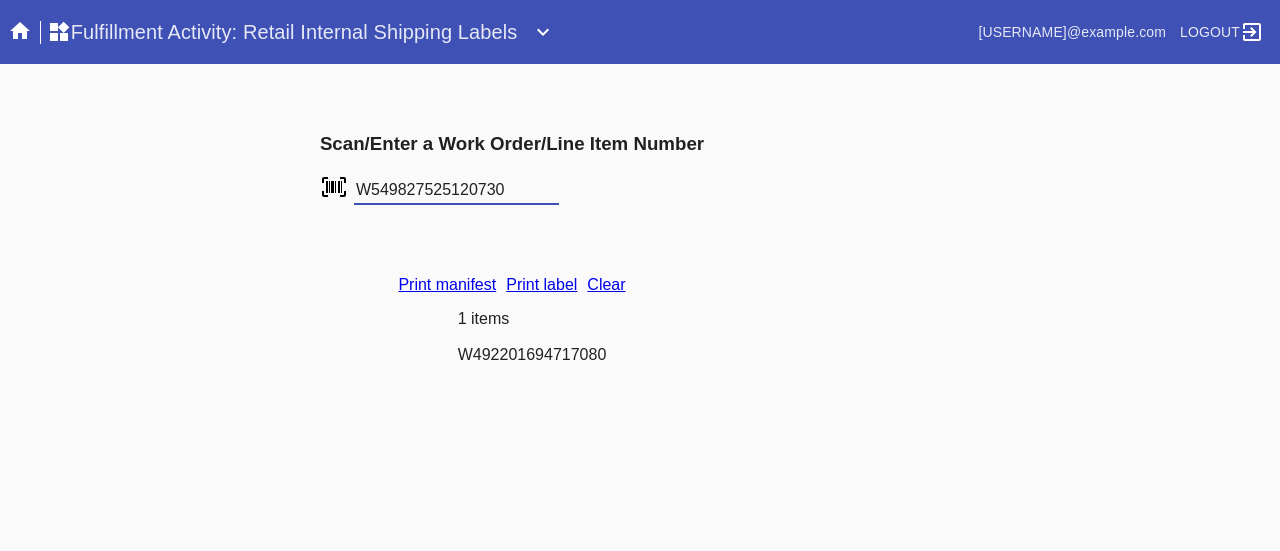 type on "W549827525120730" 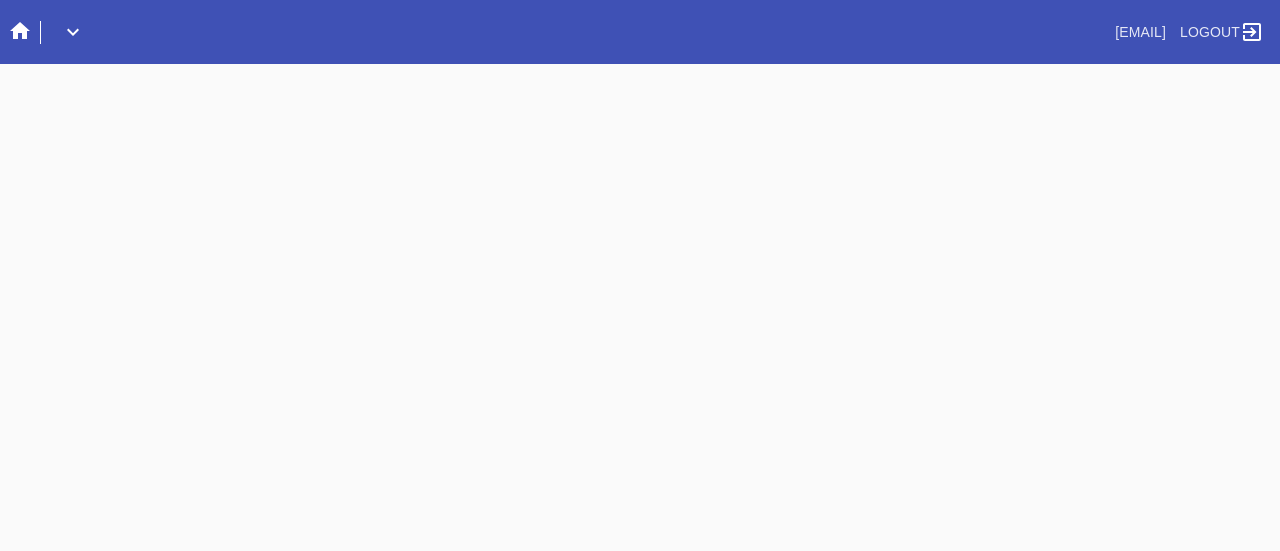 scroll, scrollTop: 0, scrollLeft: 0, axis: both 